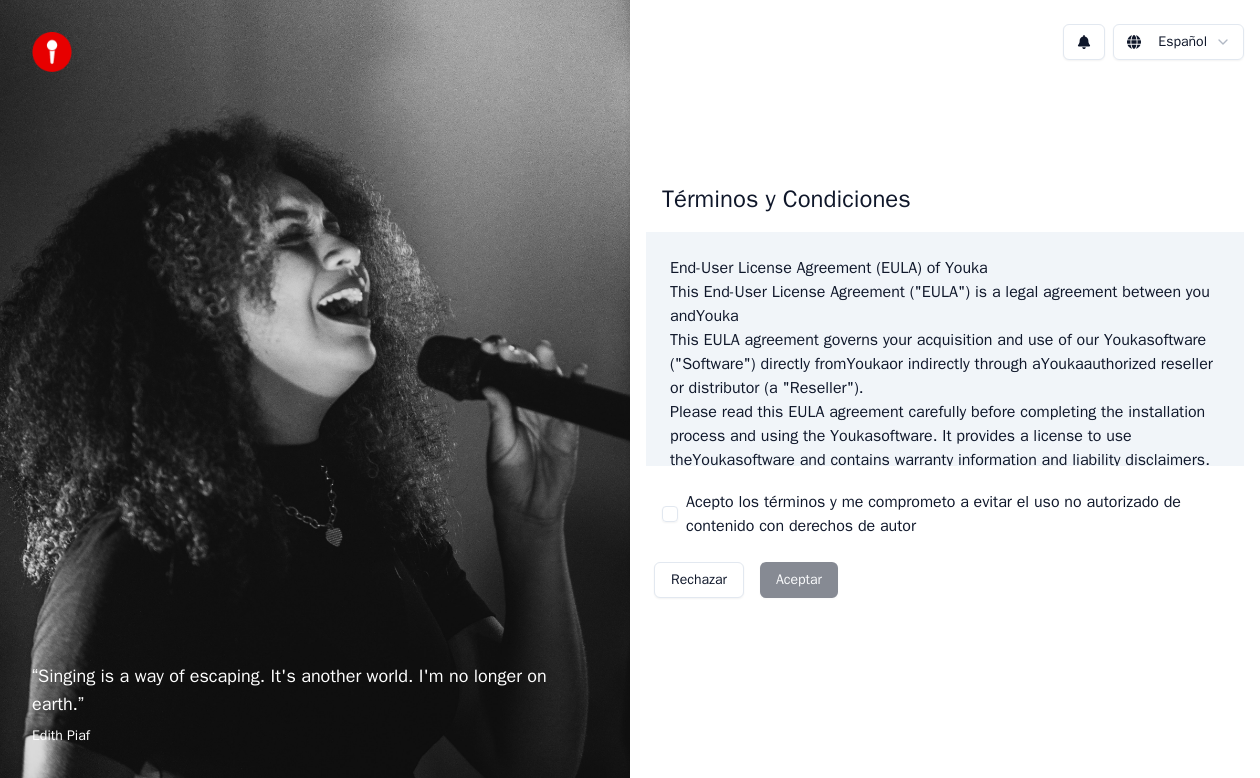 scroll, scrollTop: 0, scrollLeft: 0, axis: both 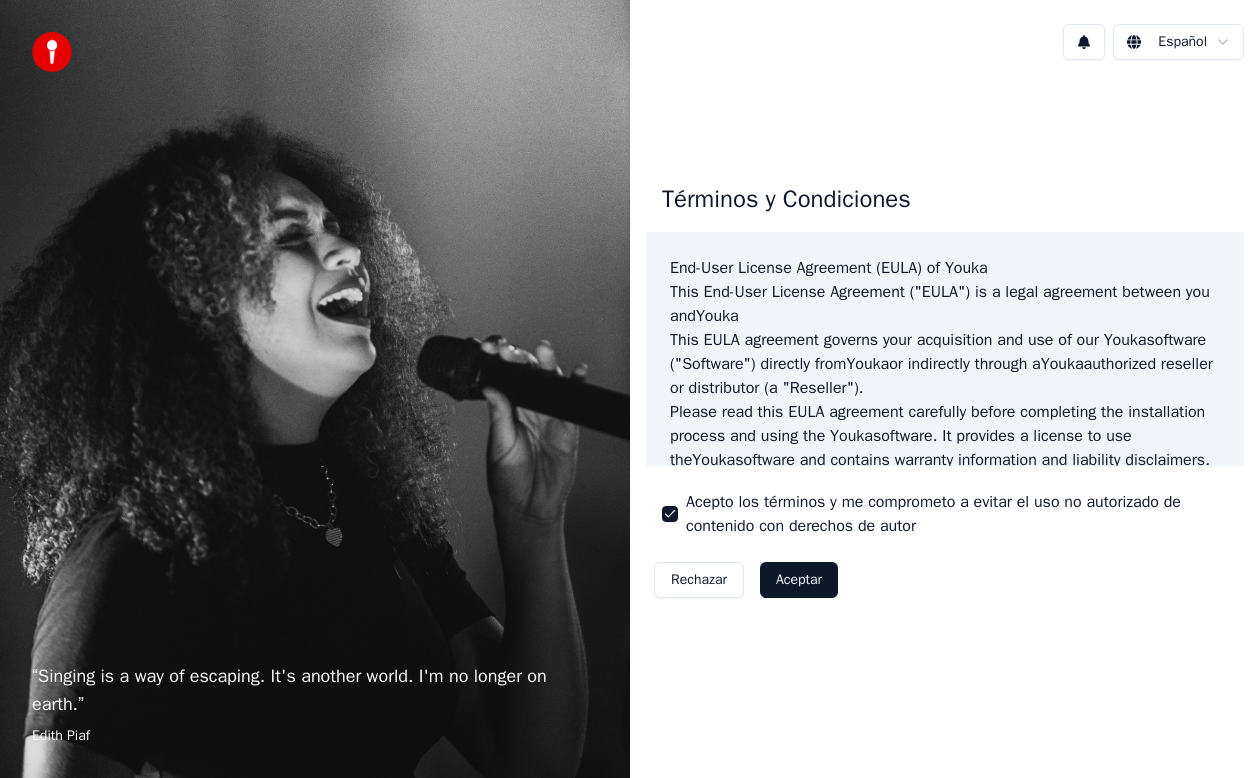 click on "Aceptar" at bounding box center [799, 580] 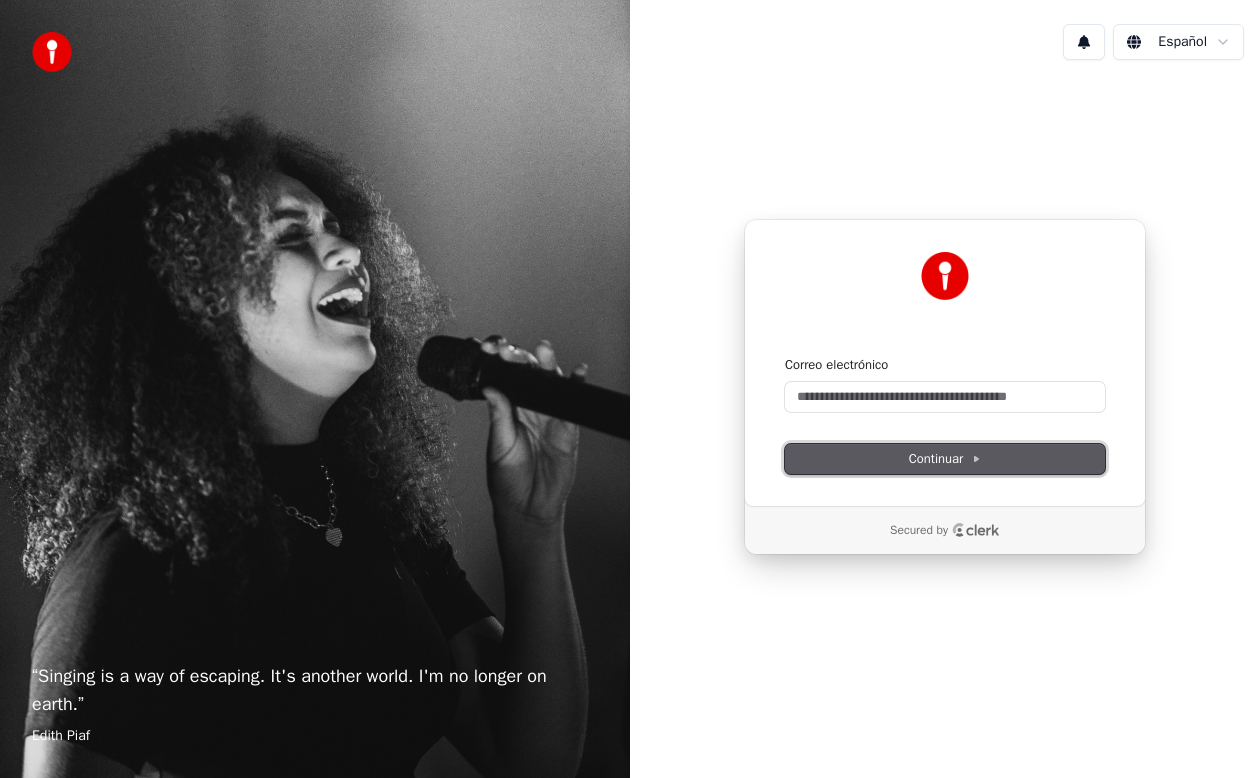 click on "Continuar" at bounding box center (945, 459) 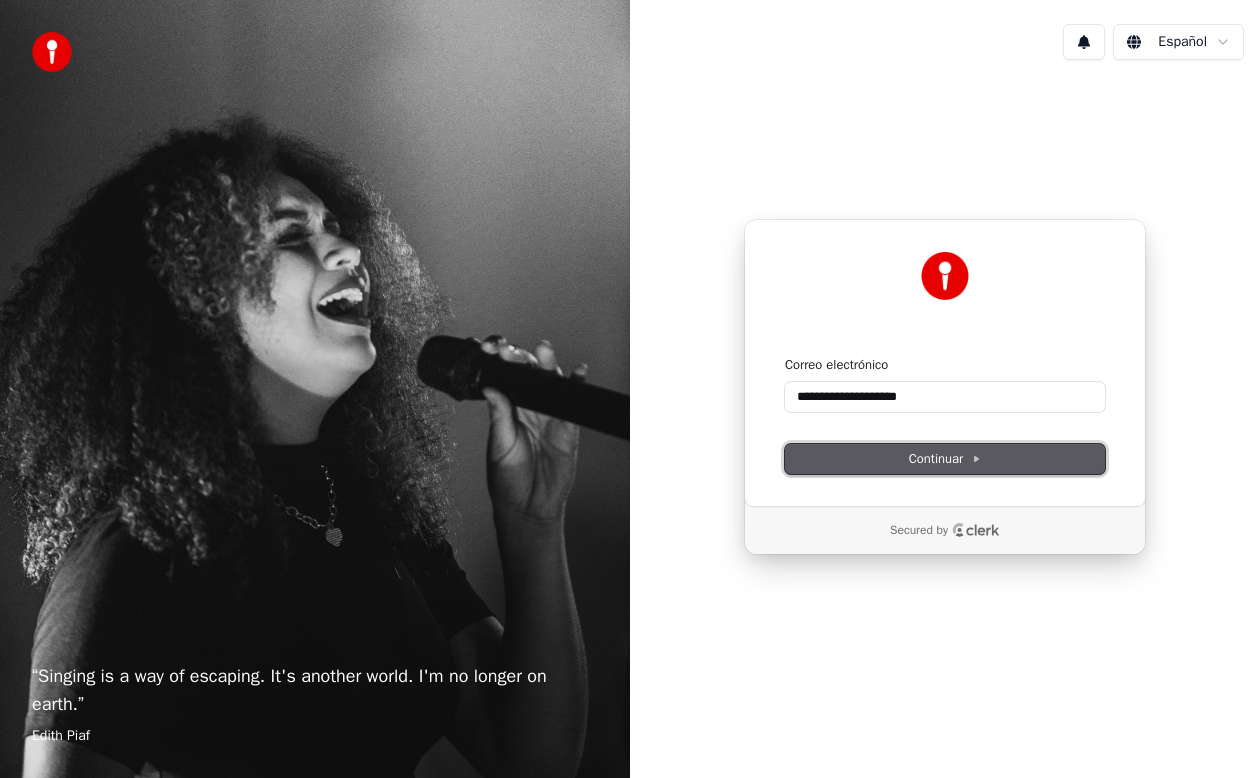 click on "Continuar" at bounding box center [945, 459] 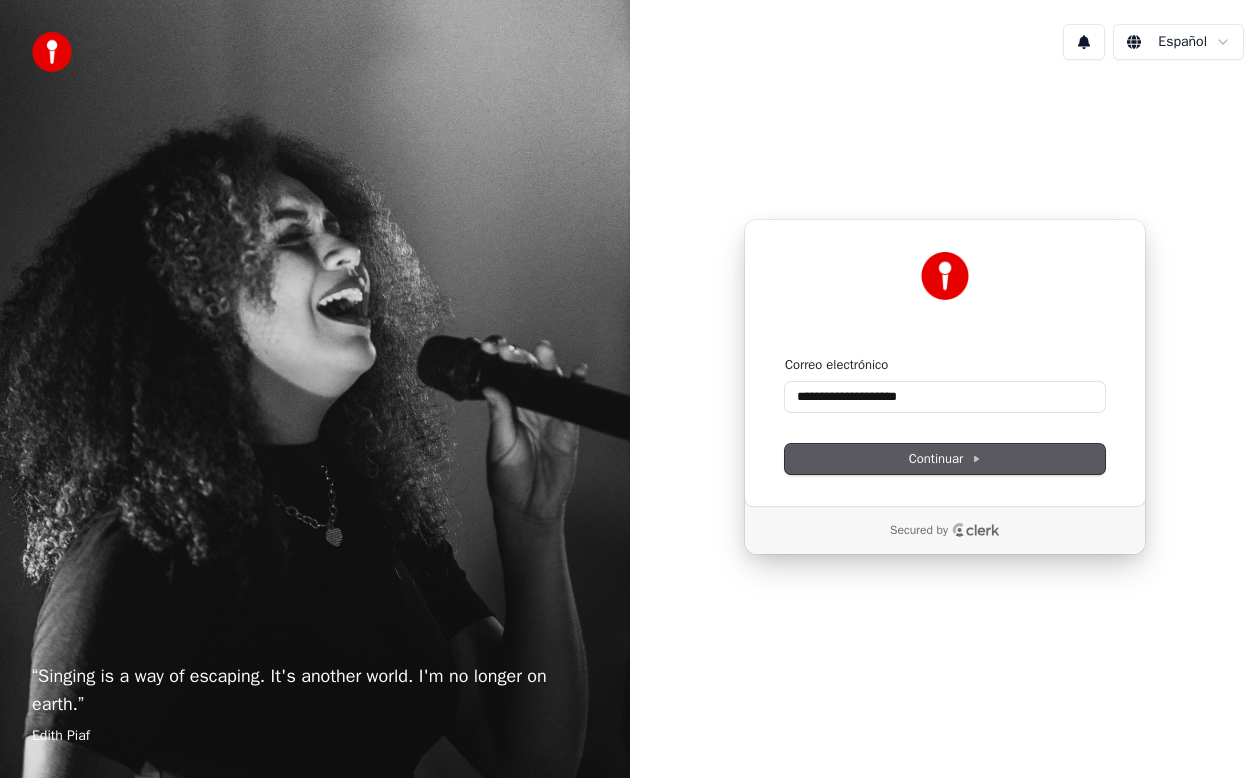 type on "**********" 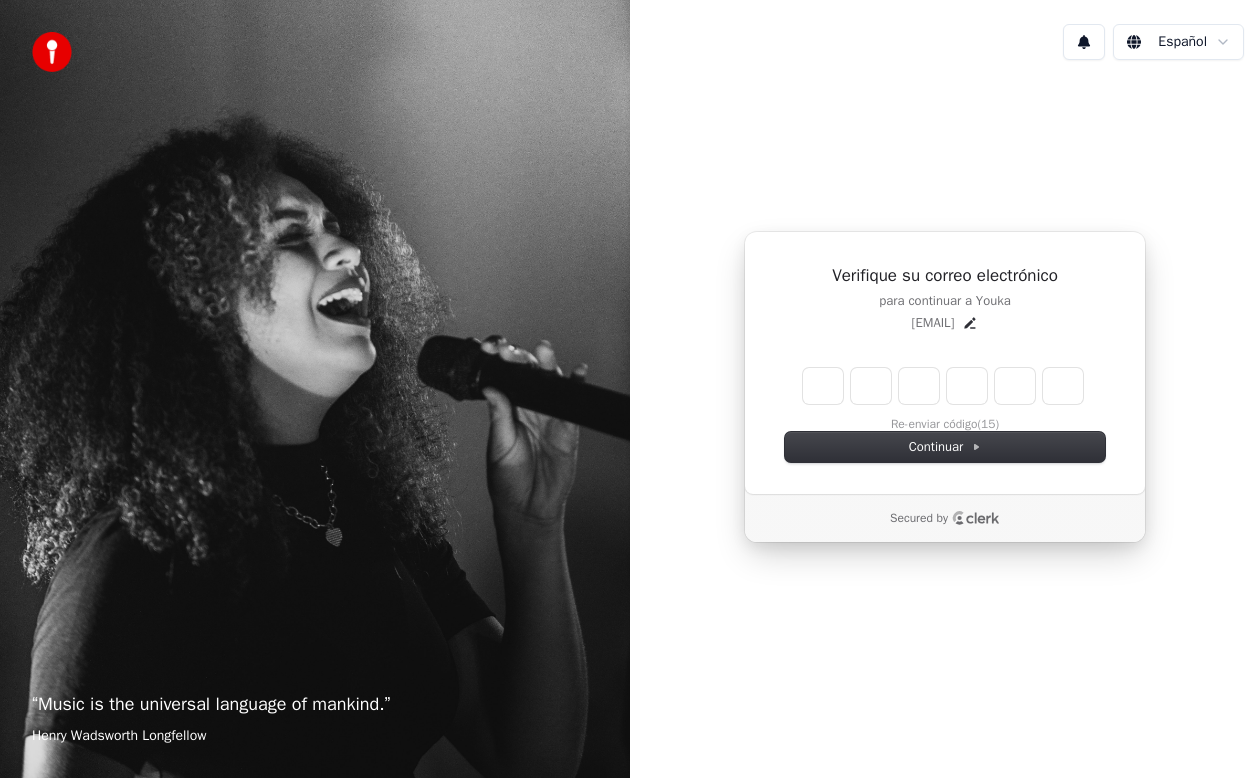 type on "*" 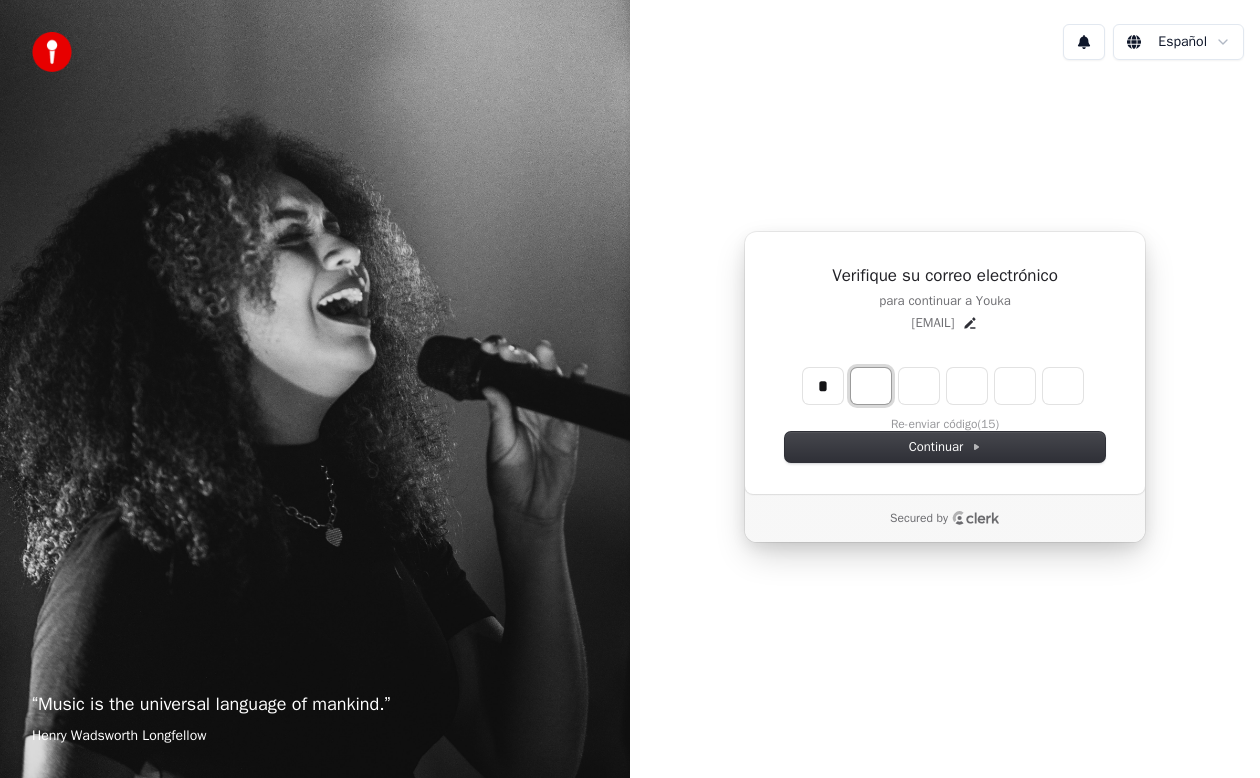 type on "*" 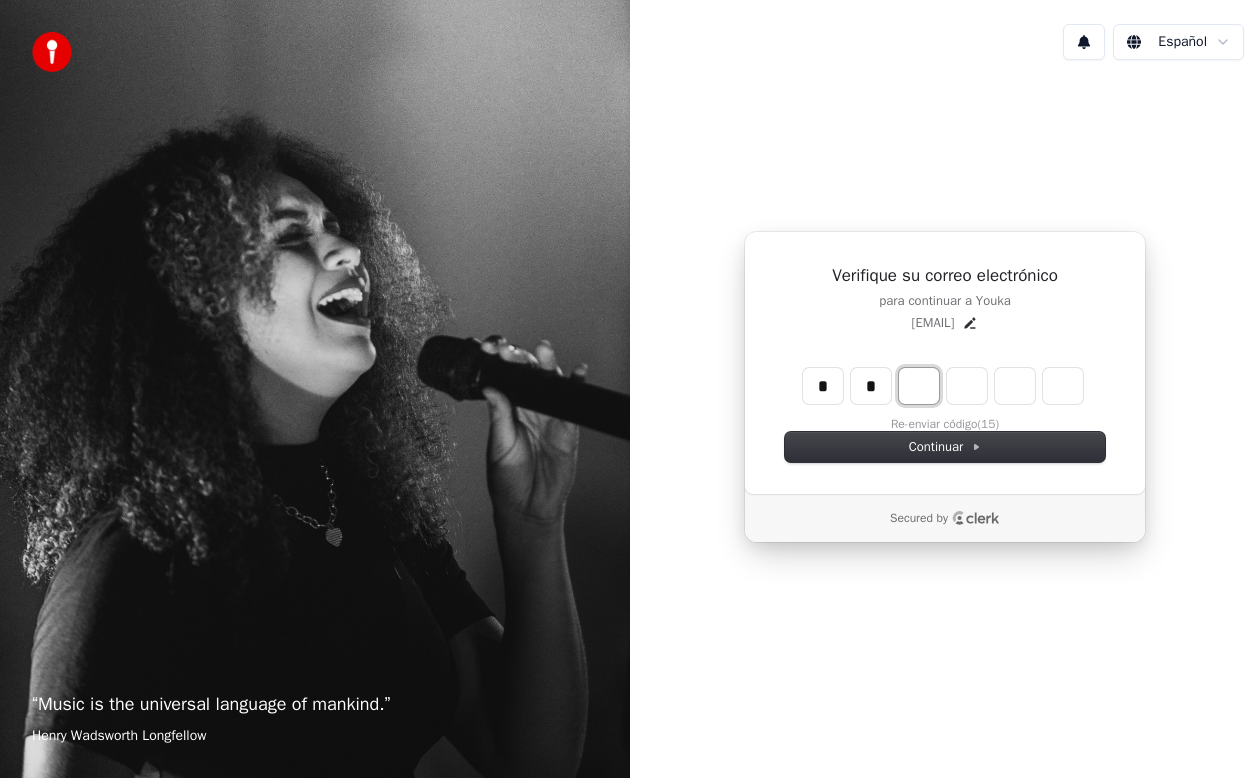 type on "**" 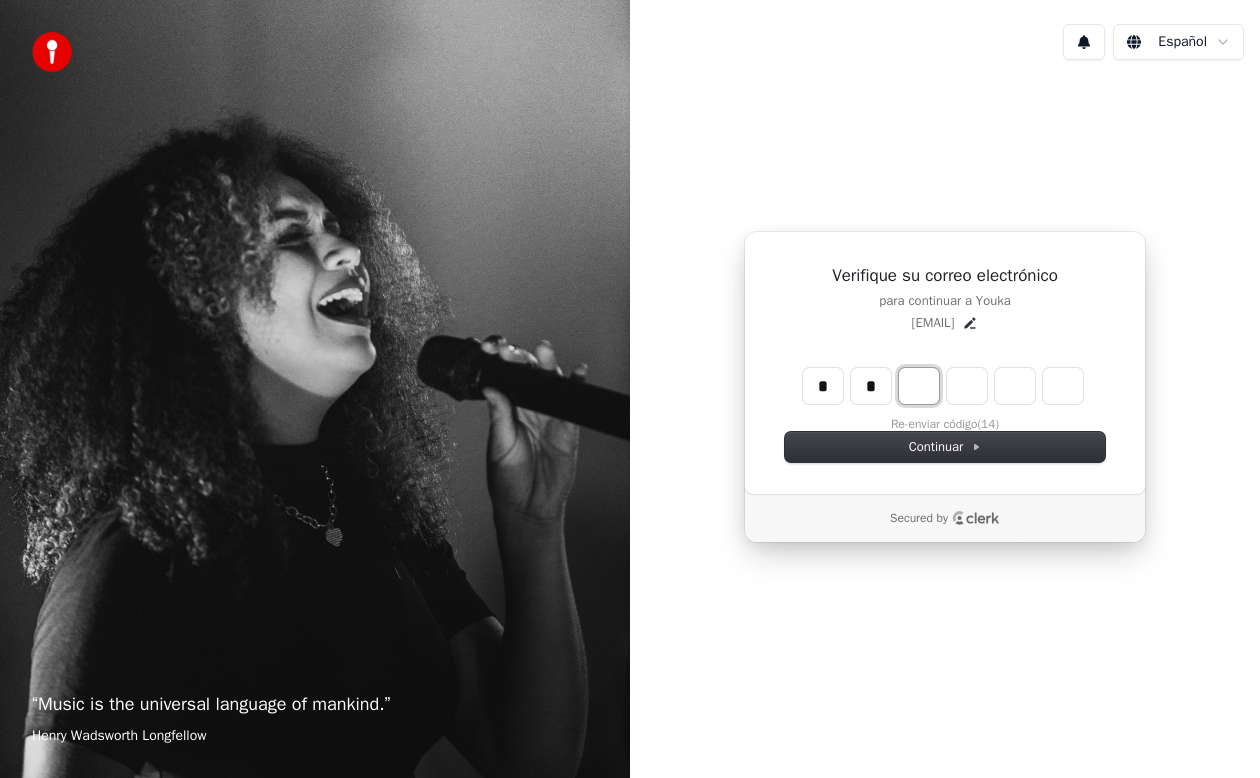 type on "*" 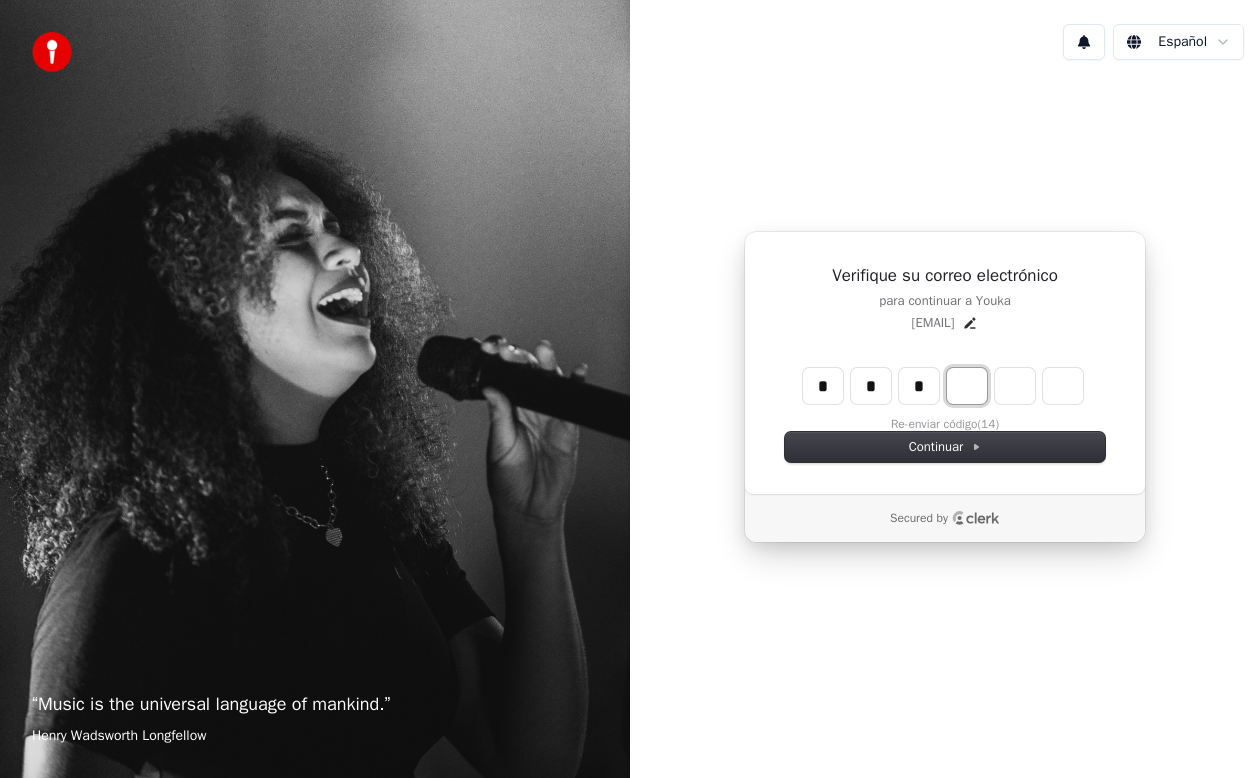 type on "***" 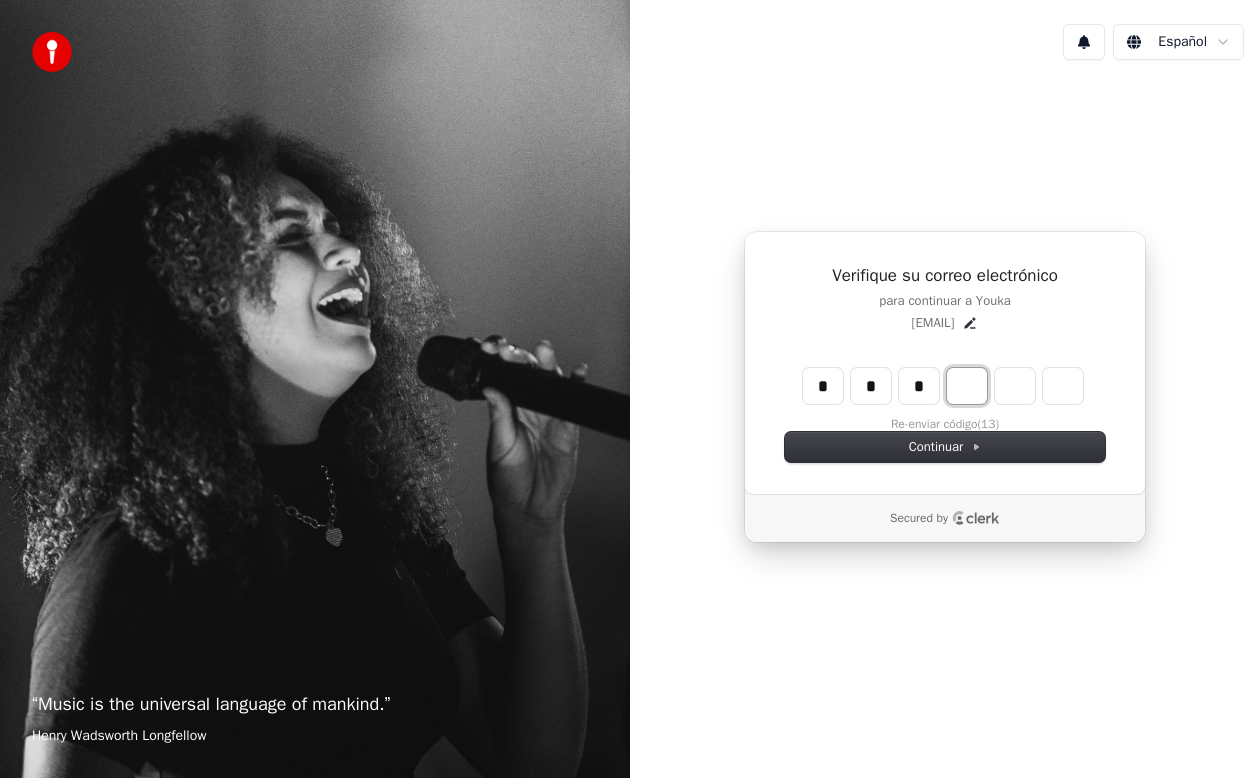 type on "*" 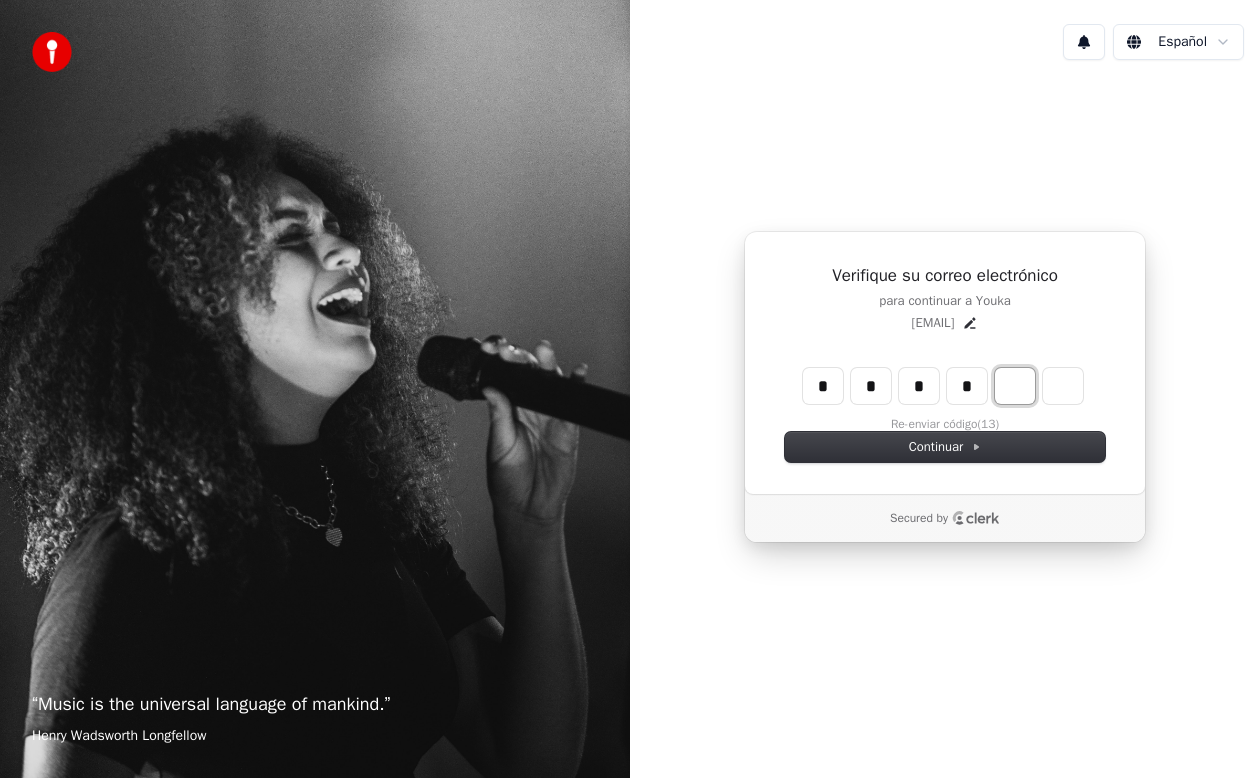 type on "****" 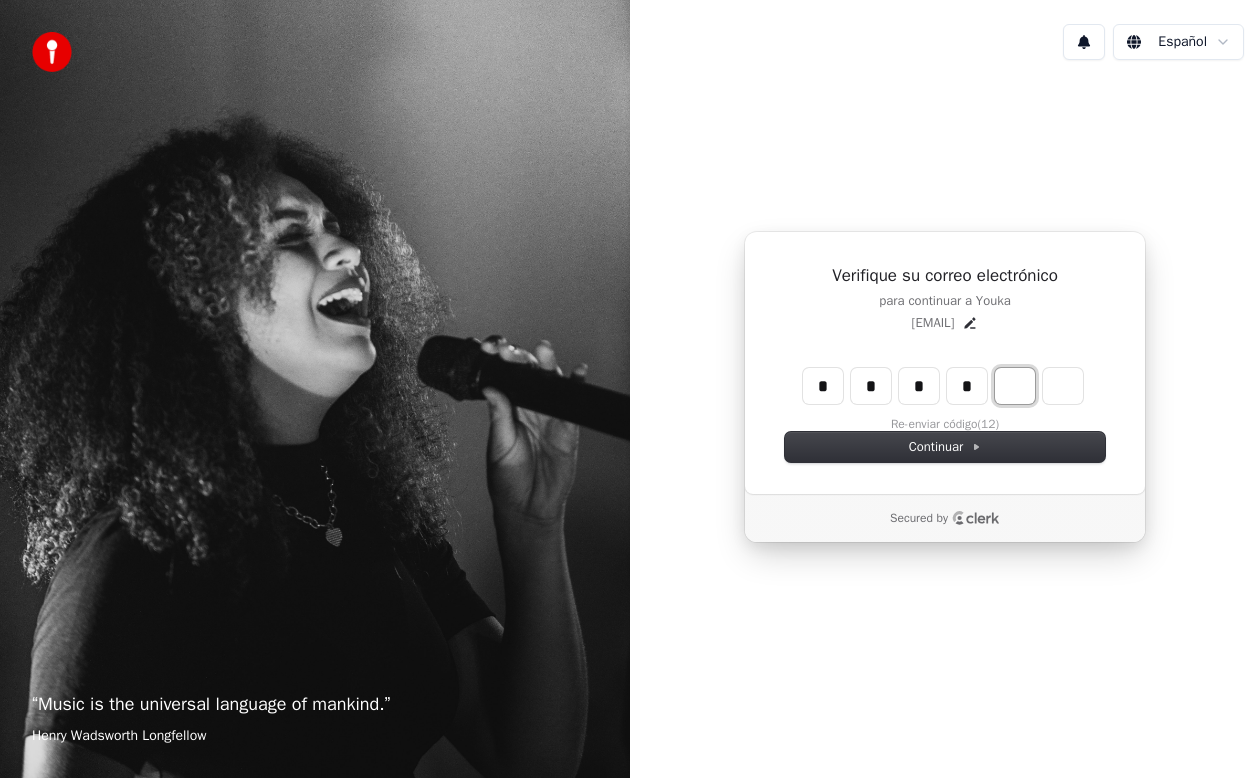 type on "*" 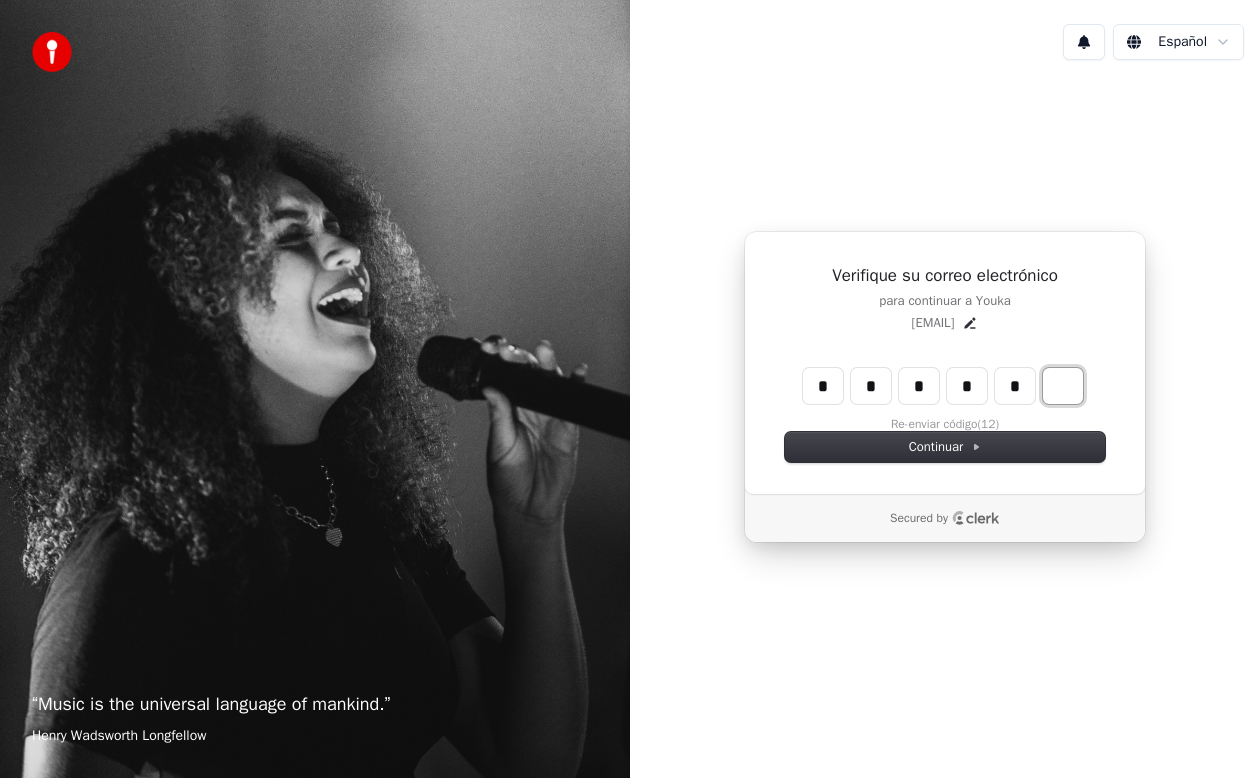 type on "******" 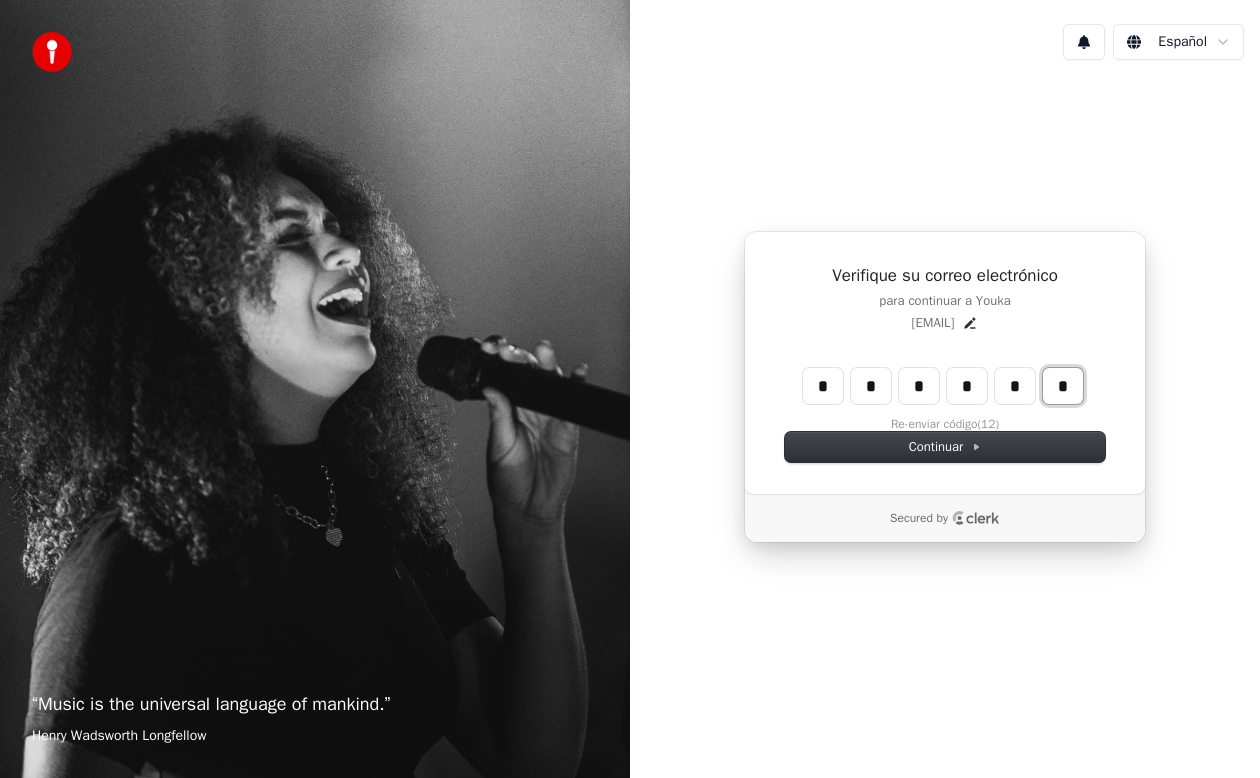 type on "*" 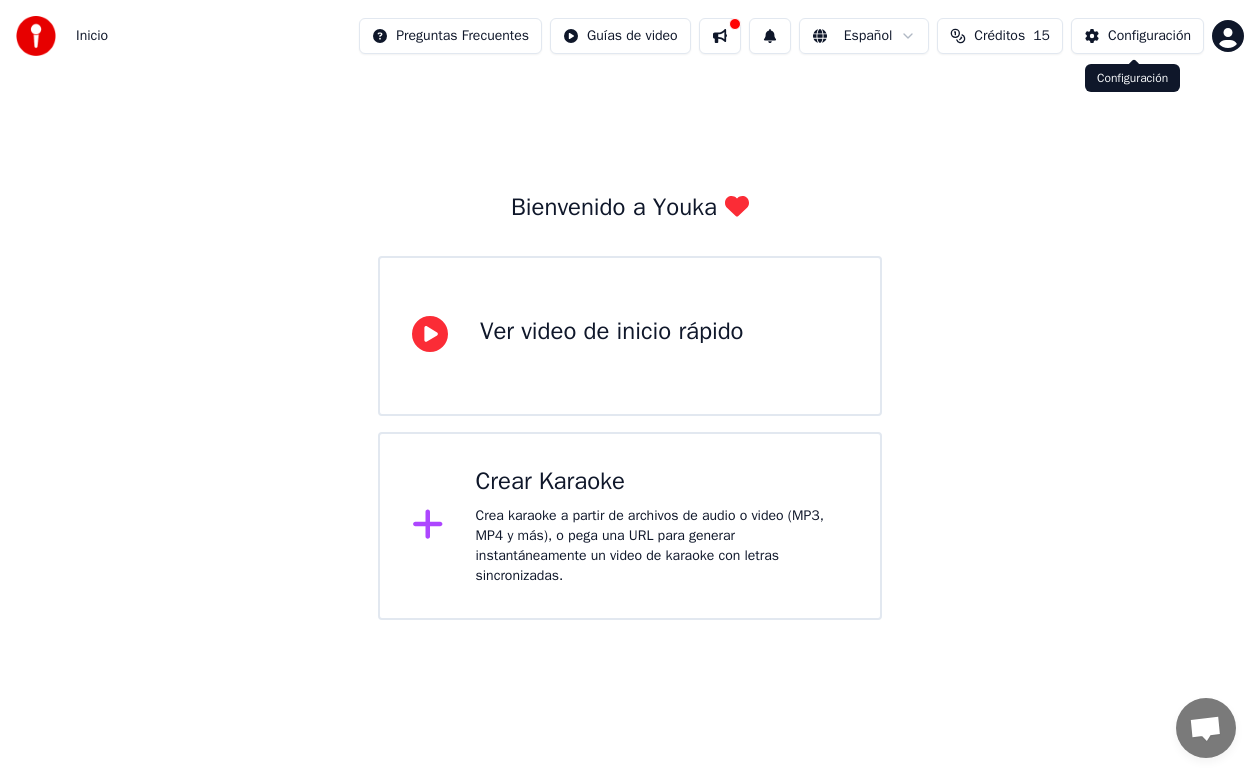 click on "Configuración" at bounding box center (1149, 36) 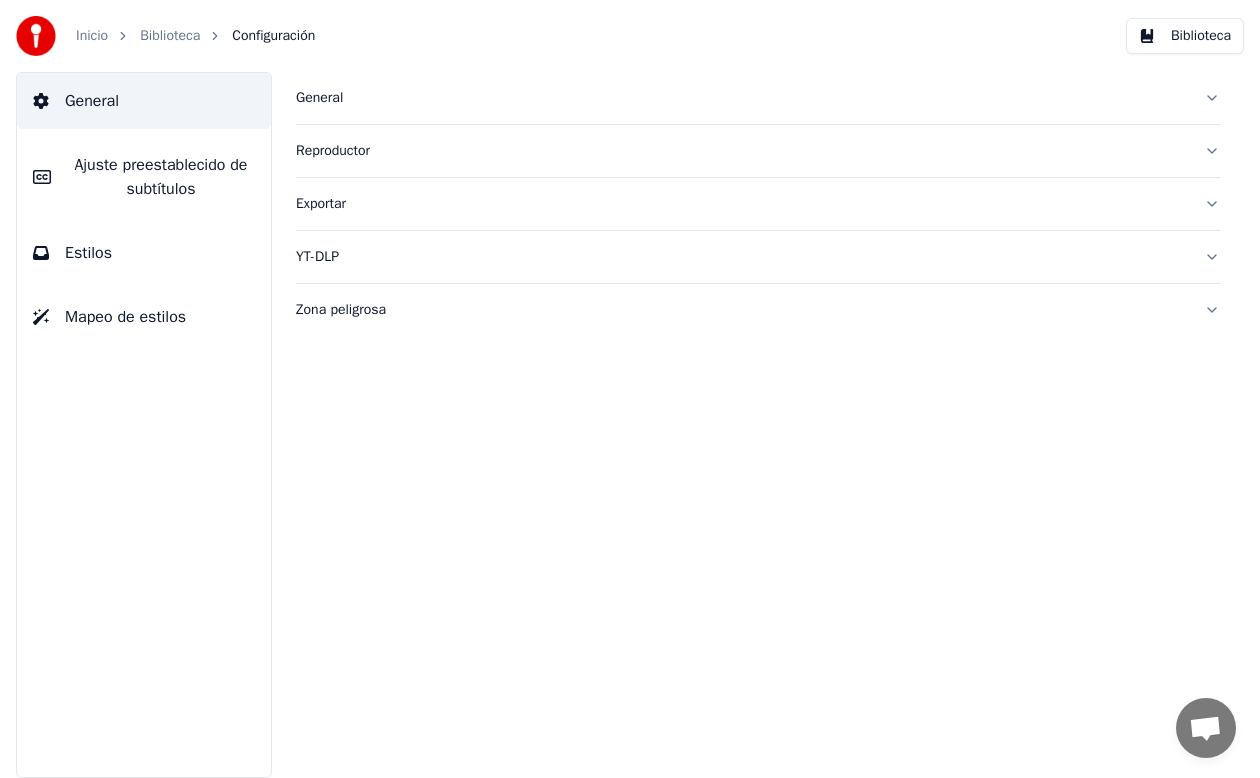 click on "General" at bounding box center [742, 98] 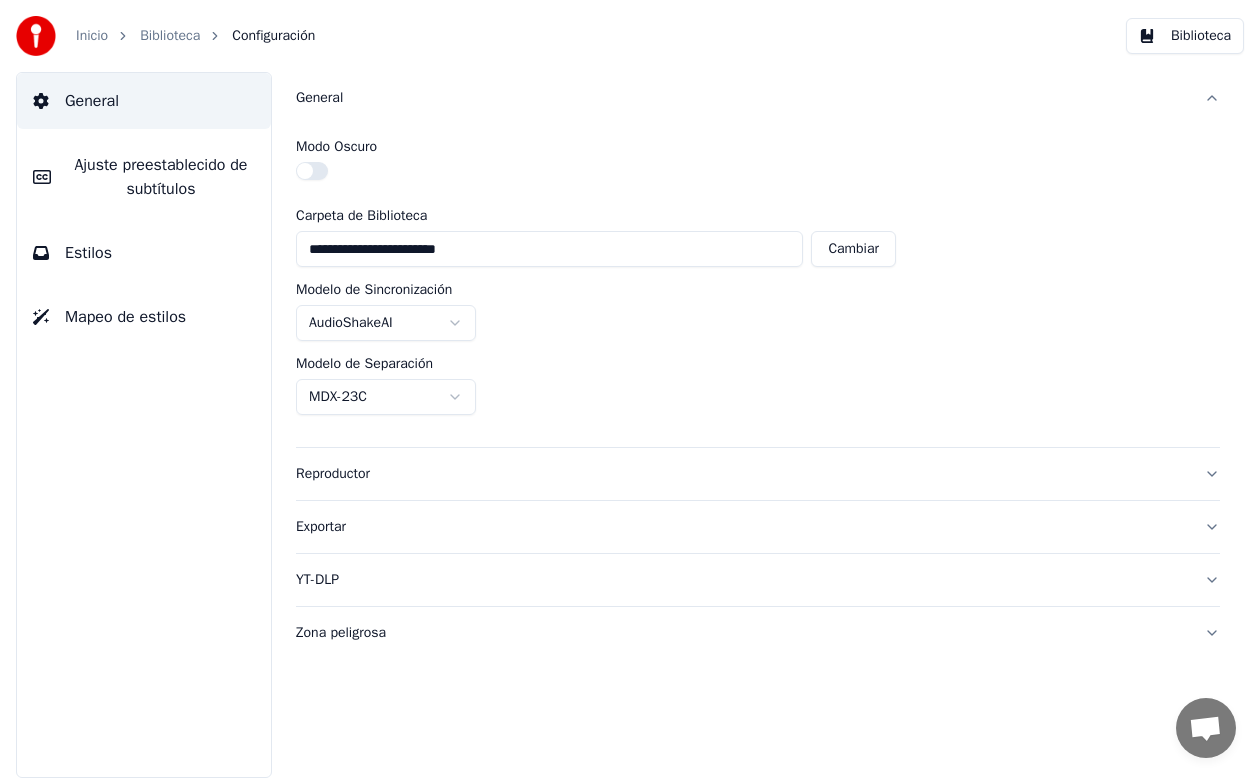 click on "Mapeo de estilos" at bounding box center (144, 317) 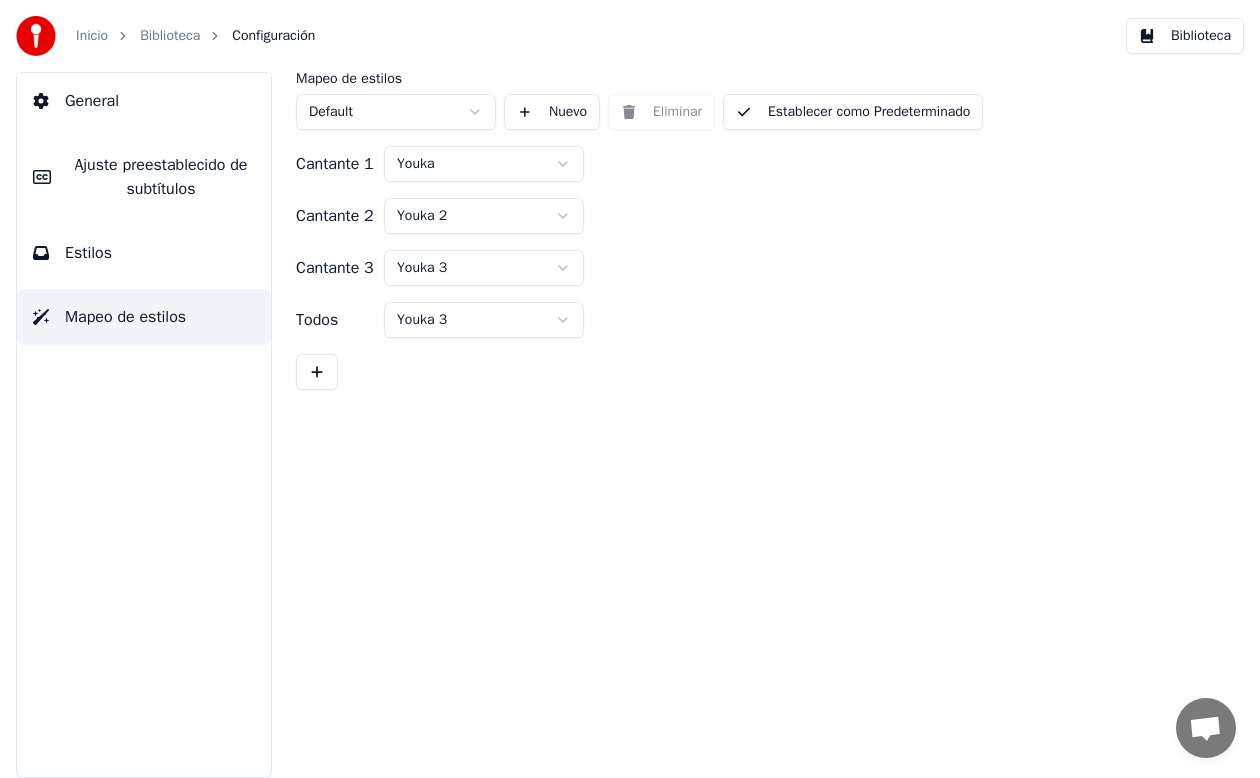click on "Estilos" at bounding box center [144, 253] 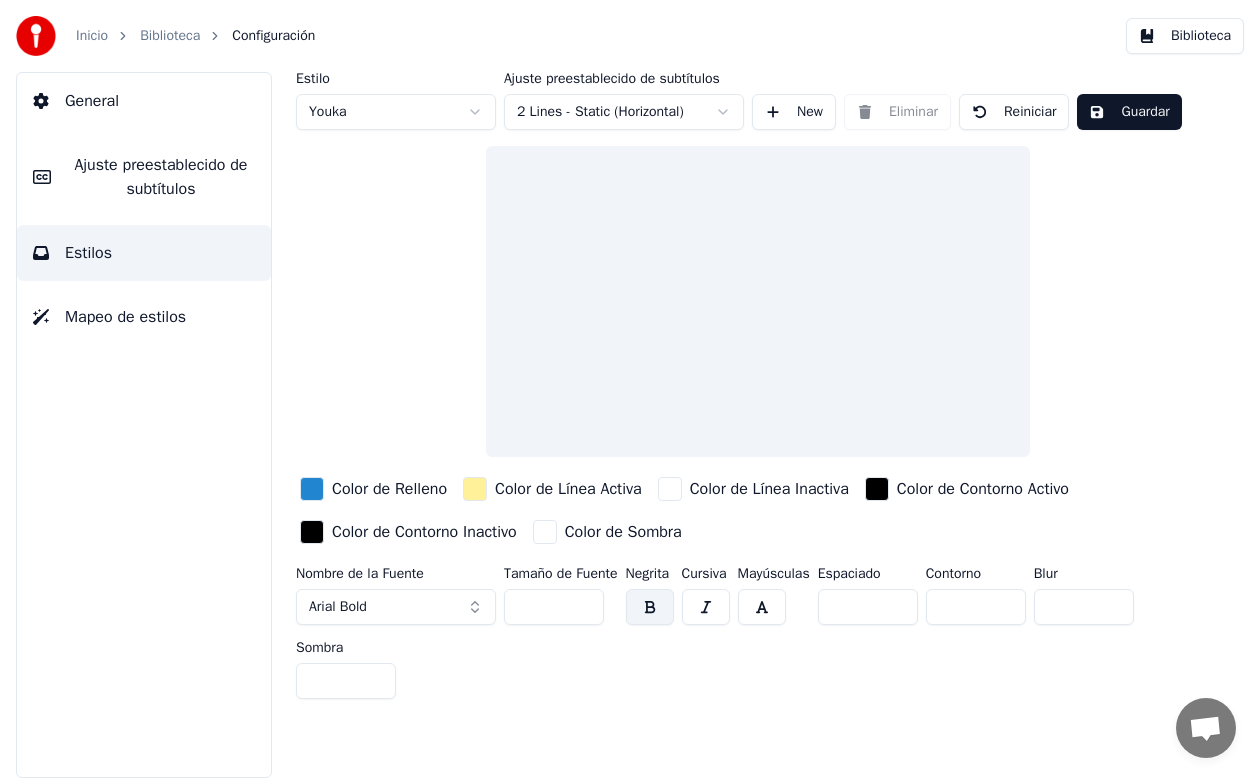 click on "Ajuste preestablecido de subtítulos" at bounding box center (161, 177) 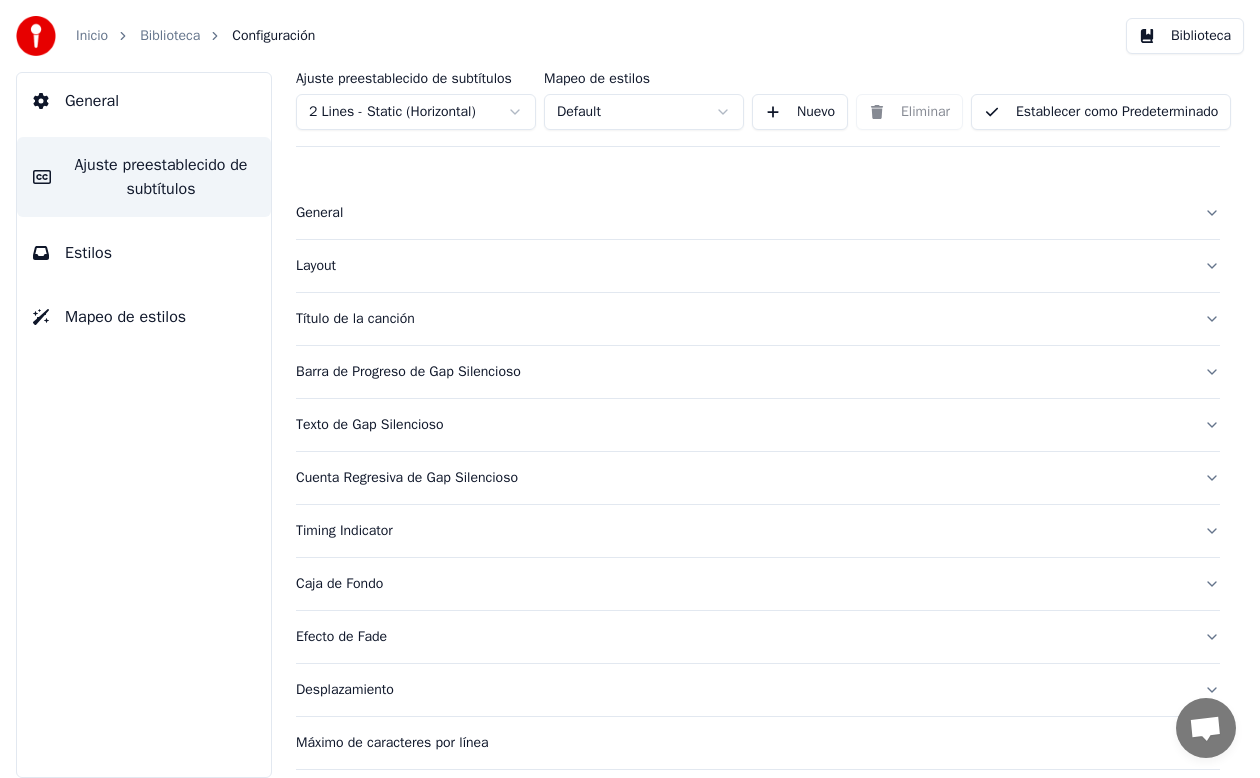 click on "Inicio" at bounding box center (92, 36) 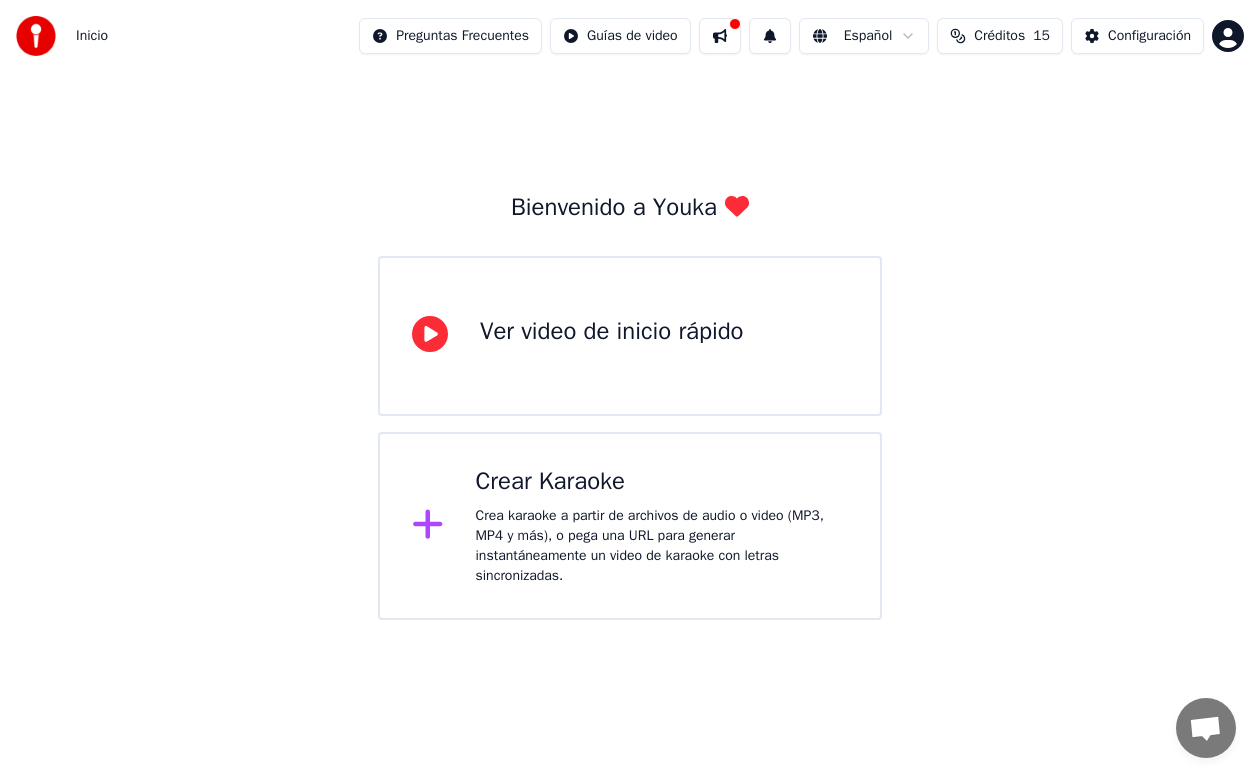 click on "Inicio Preguntas Frecuentes Guías de video Español Créditos 15 Configuración Bienvenido a Youka Ver video de inicio rápido Crear Karaoke Crea karaoke a partir de archivos de audio o video (MP3, MP4 y más), o pega una URL para generar instantáneamente un video de karaoke con letras sincronizadas." at bounding box center [630, 310] 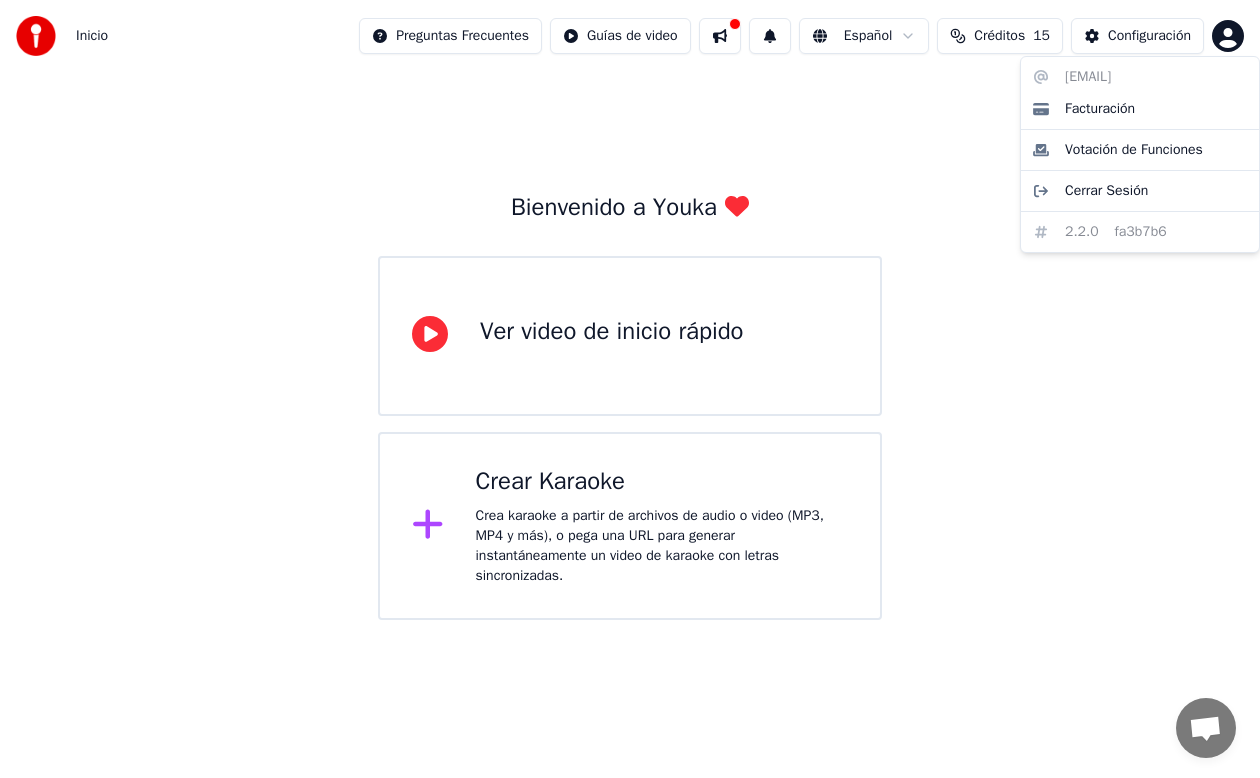 click on "Tamaño de Fuente" at bounding box center (1140, 154) 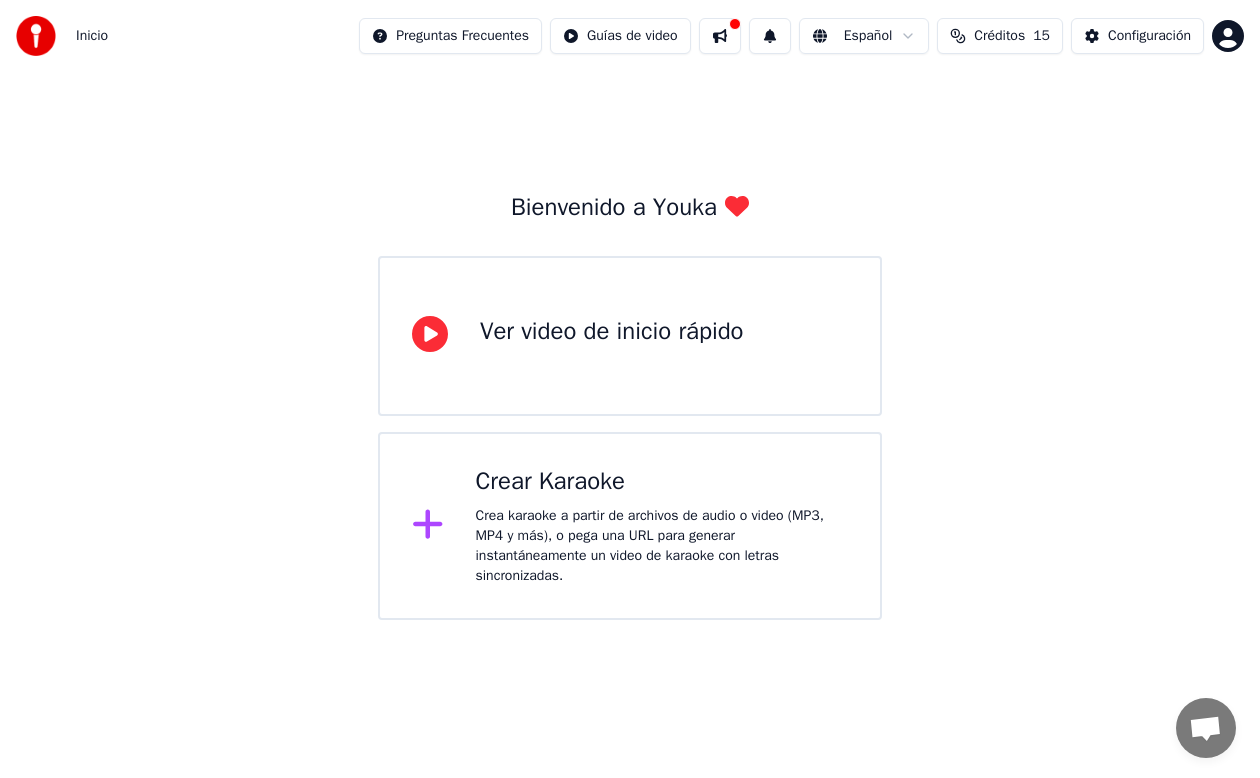 click on "Créditos 15" at bounding box center (1000, 36) 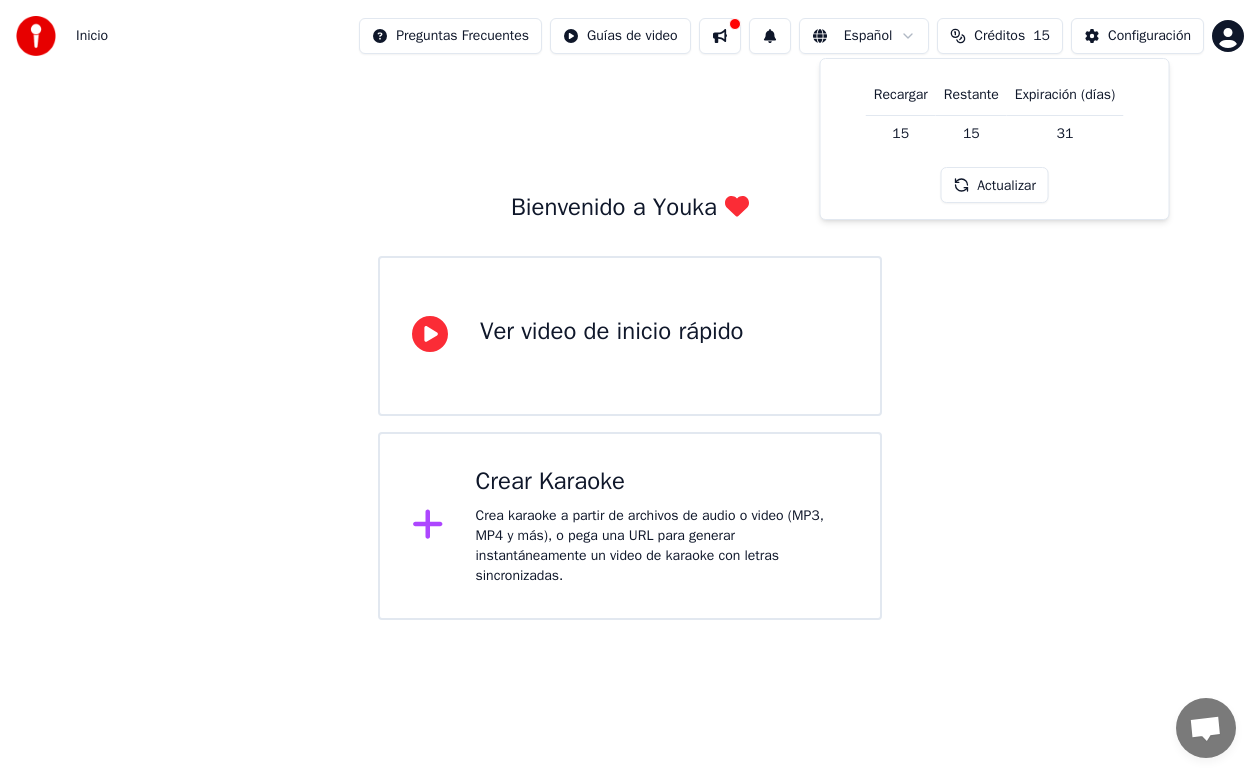 click on "Créditos 15" at bounding box center (1000, 36) 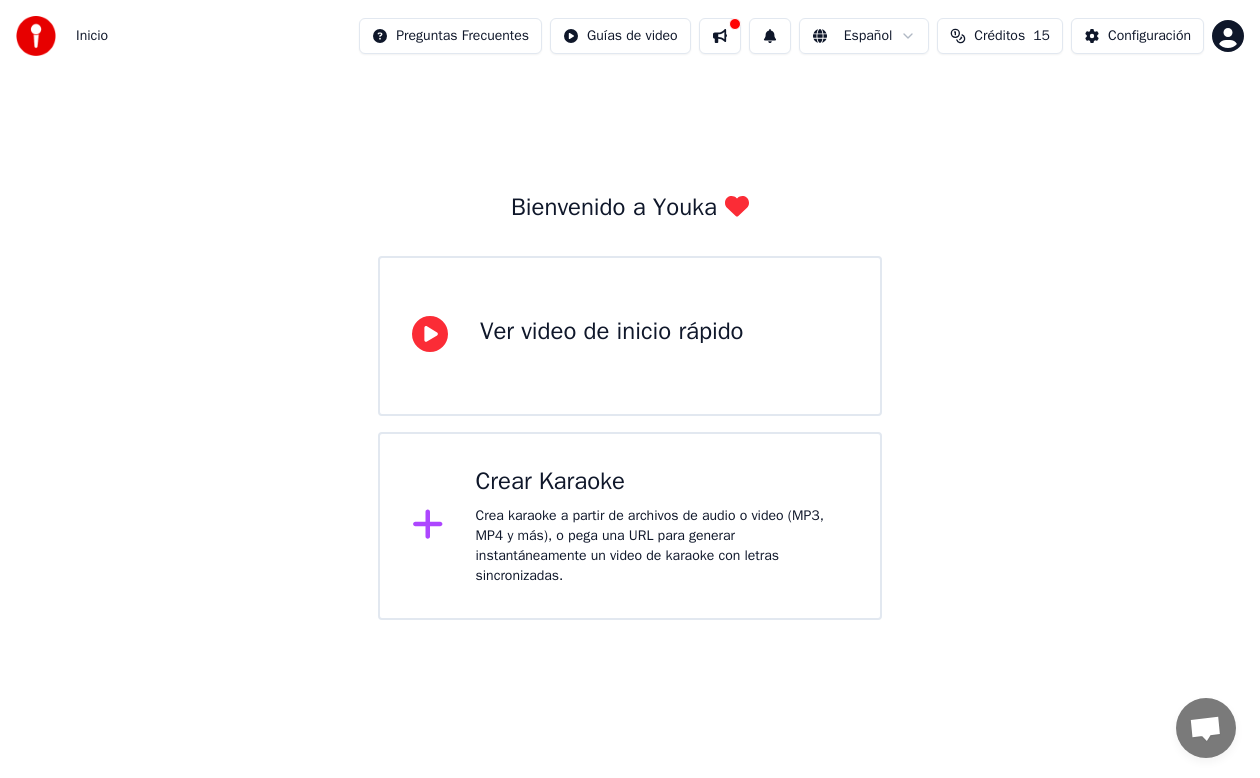 click on "Créditos" at bounding box center (999, 36) 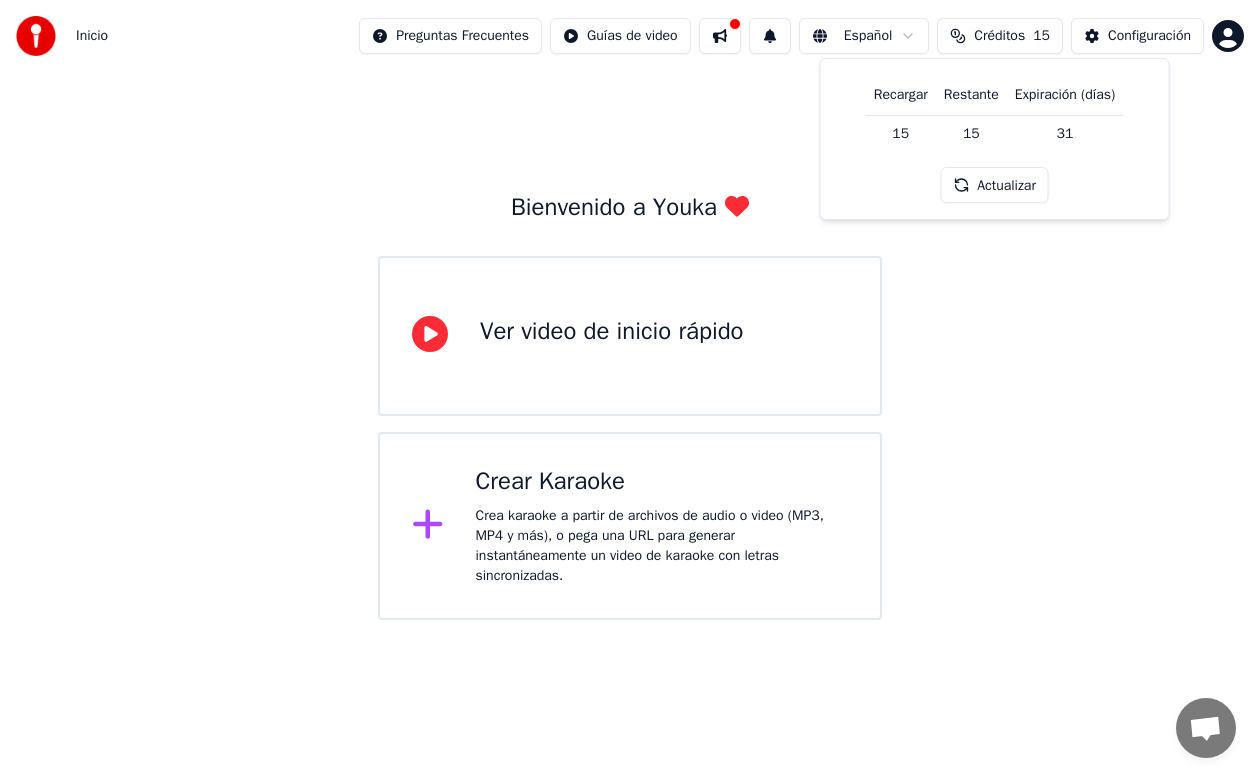 click on "Actualizar" at bounding box center [994, 185] 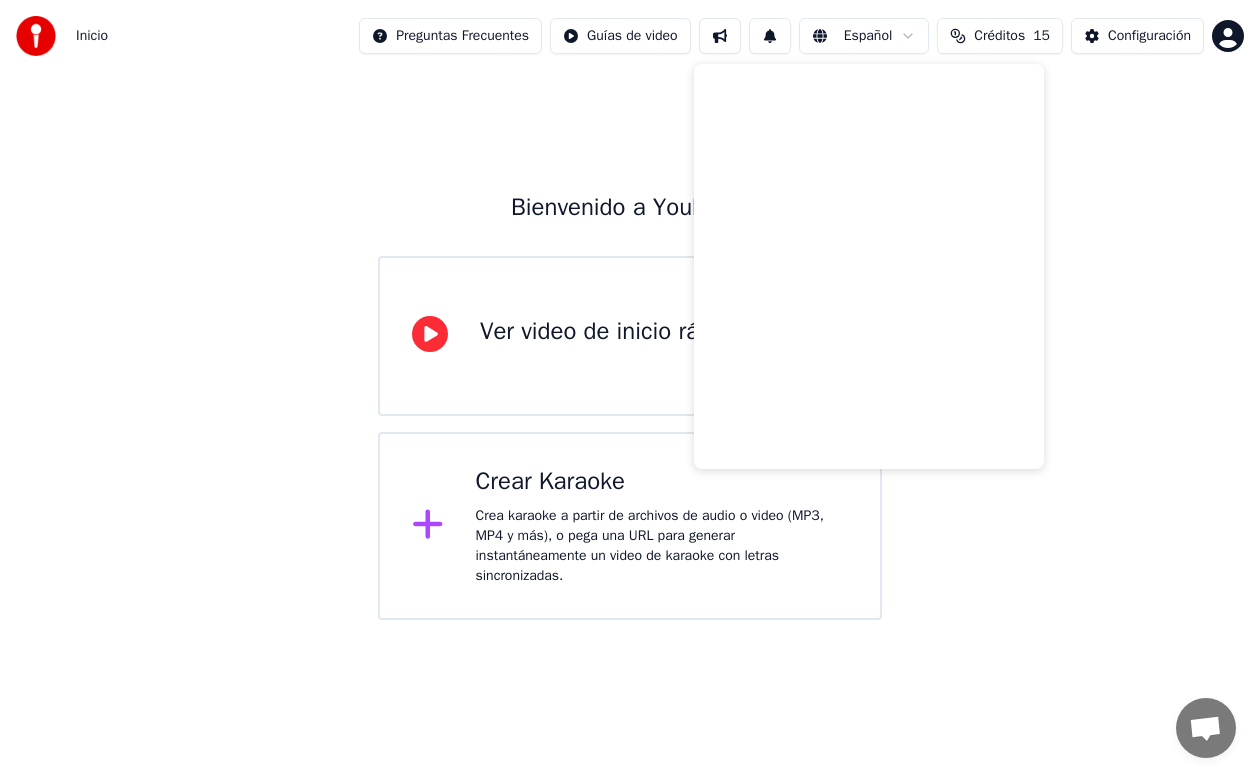 click at bounding box center [720, 36] 